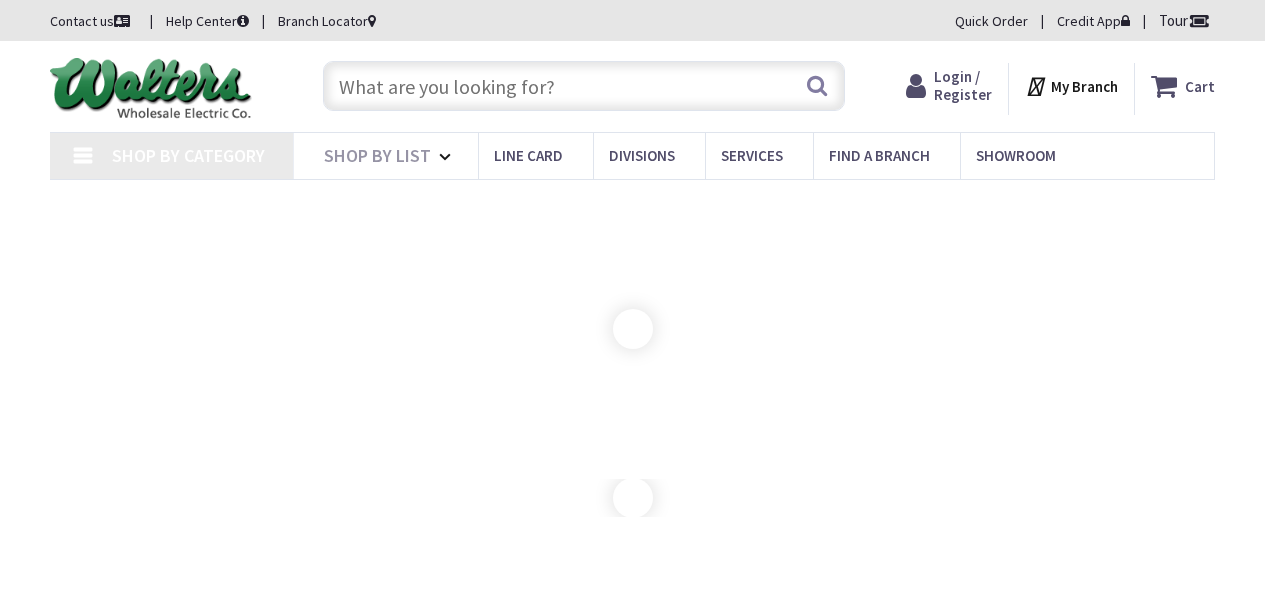 scroll, scrollTop: 0, scrollLeft: 0, axis: both 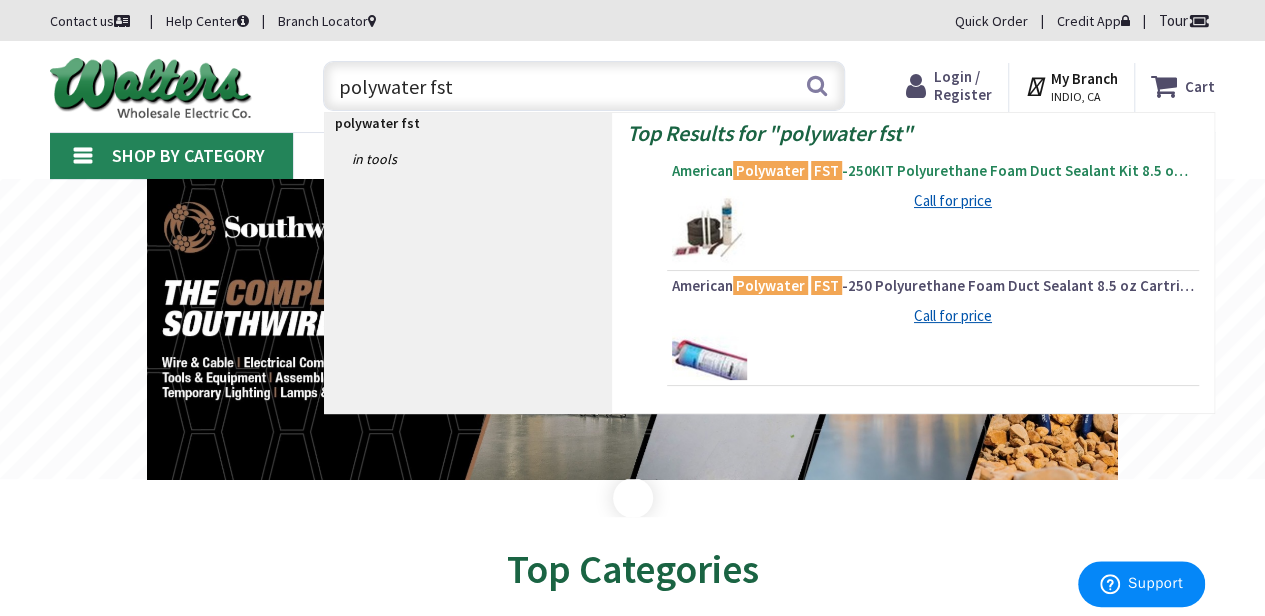 type on "polywater fst" 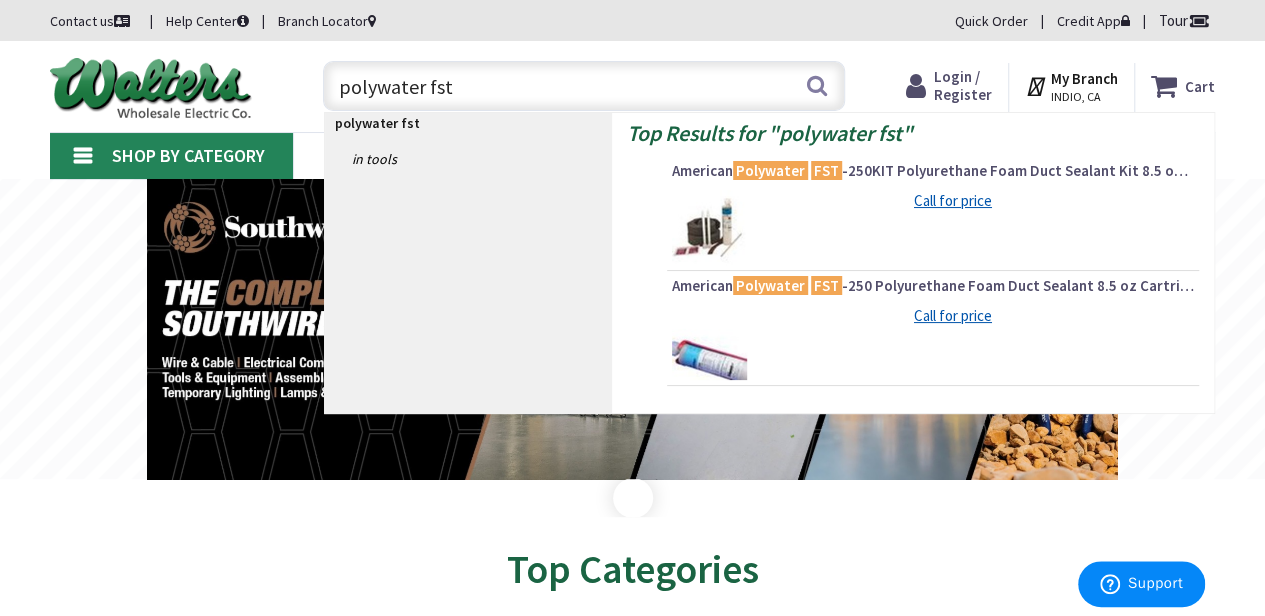 click on "American  Polywater   FST -250KIT Polyurethane Foam Duct Sealant Kit 8.5 oz Cartridge Amber Resin Clear Curing Agent" at bounding box center (933, 171) 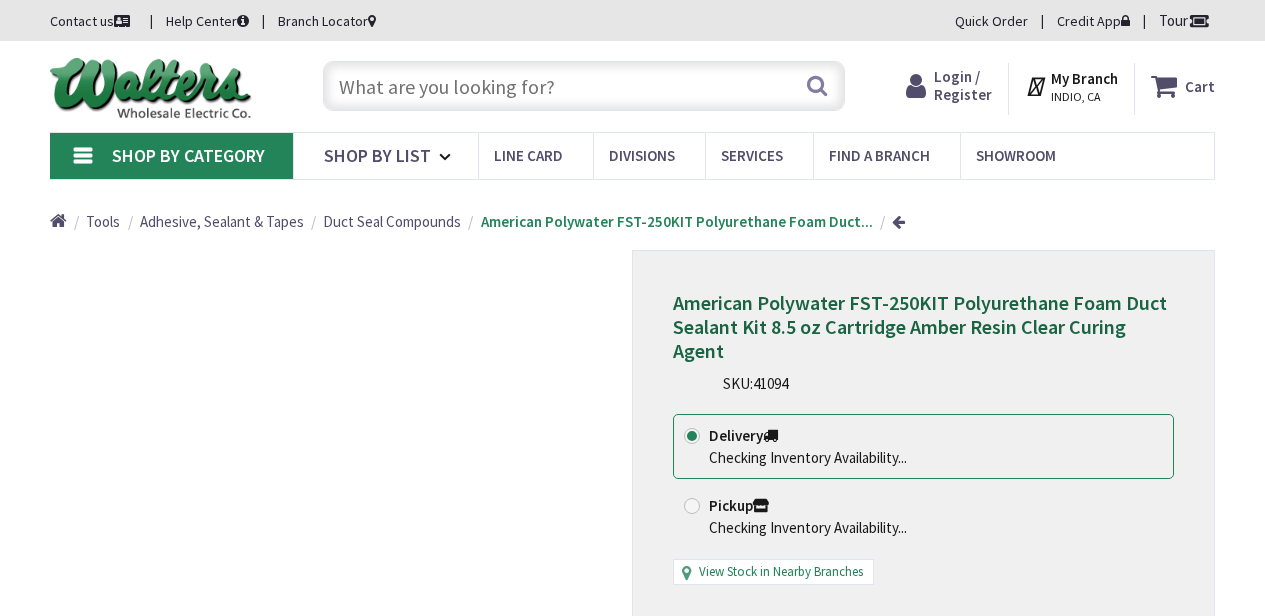 scroll, scrollTop: 0, scrollLeft: 0, axis: both 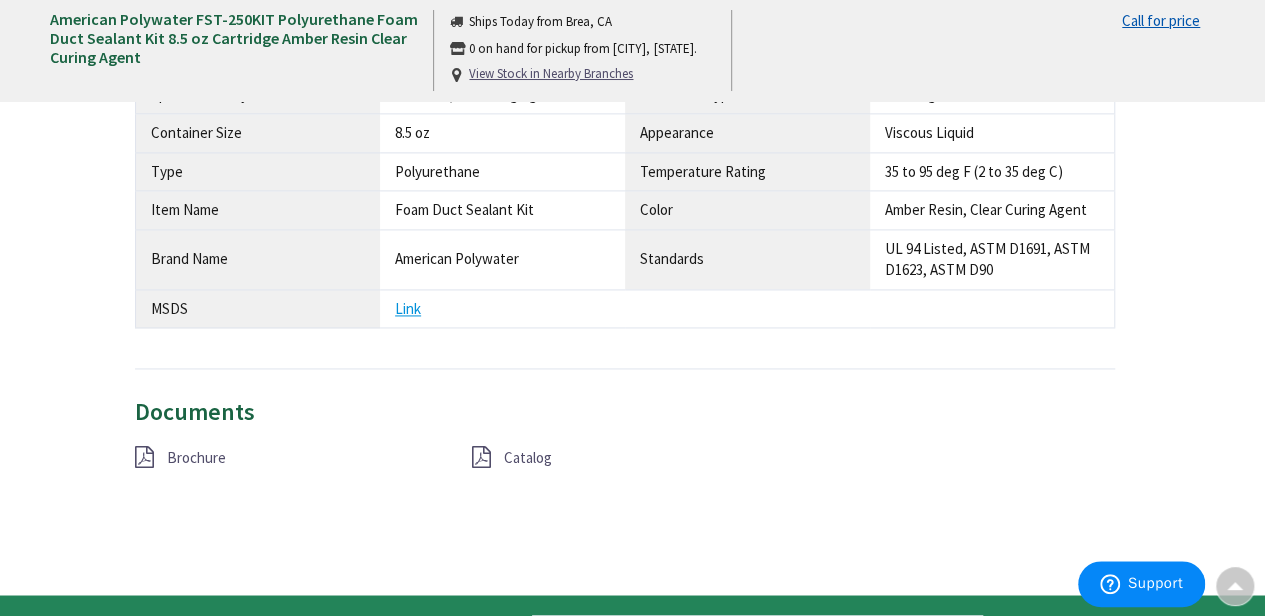 click on "Brochure" at bounding box center (196, 457) 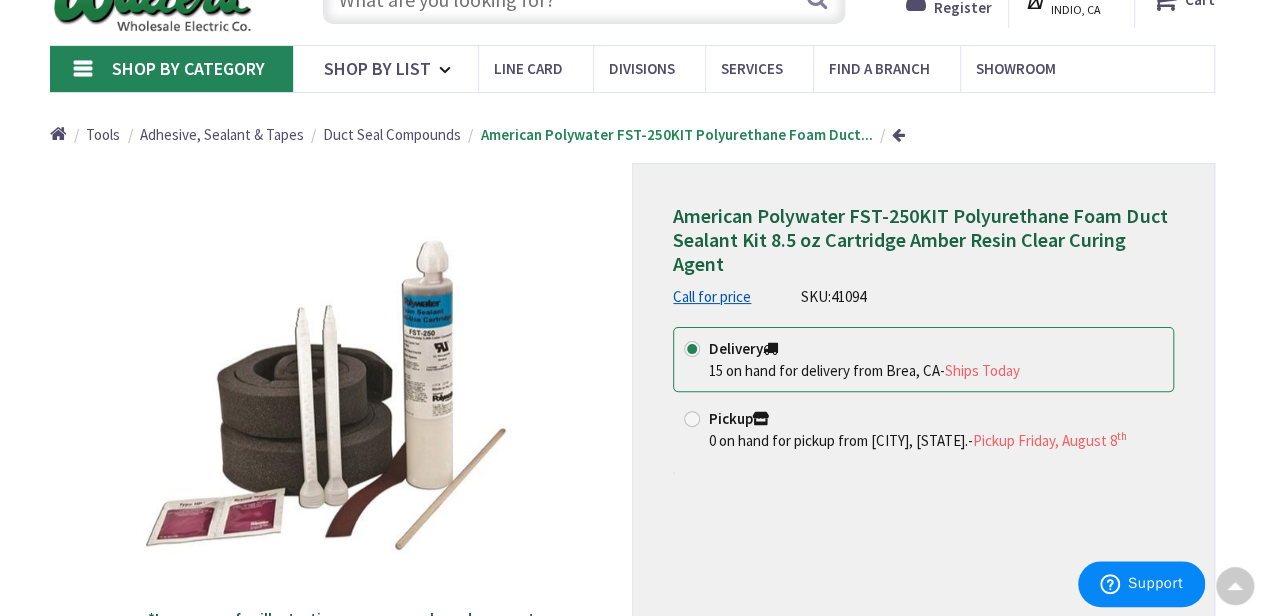 scroll, scrollTop: 0, scrollLeft: 0, axis: both 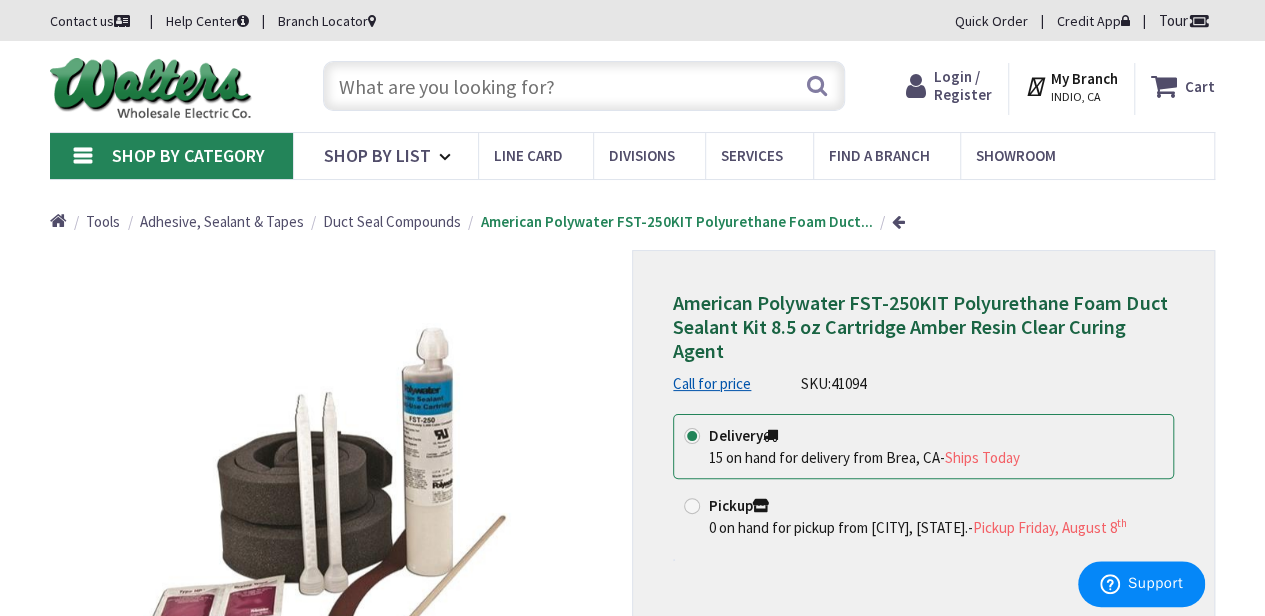 click at bounding box center (584, 86) 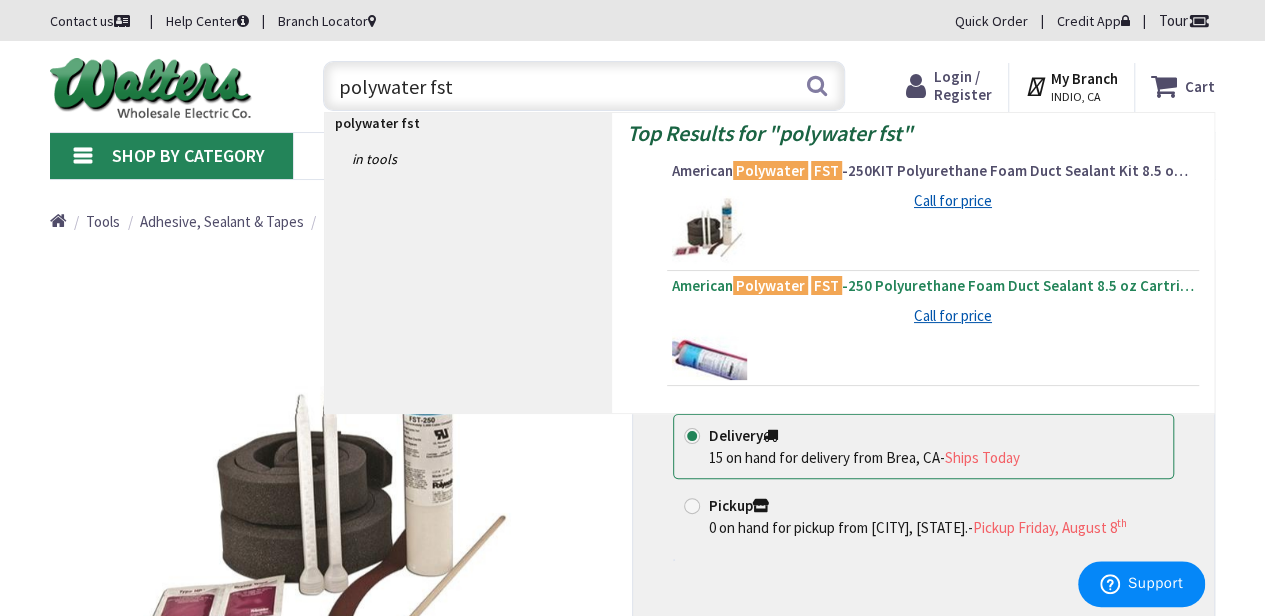 type on "polywater fst" 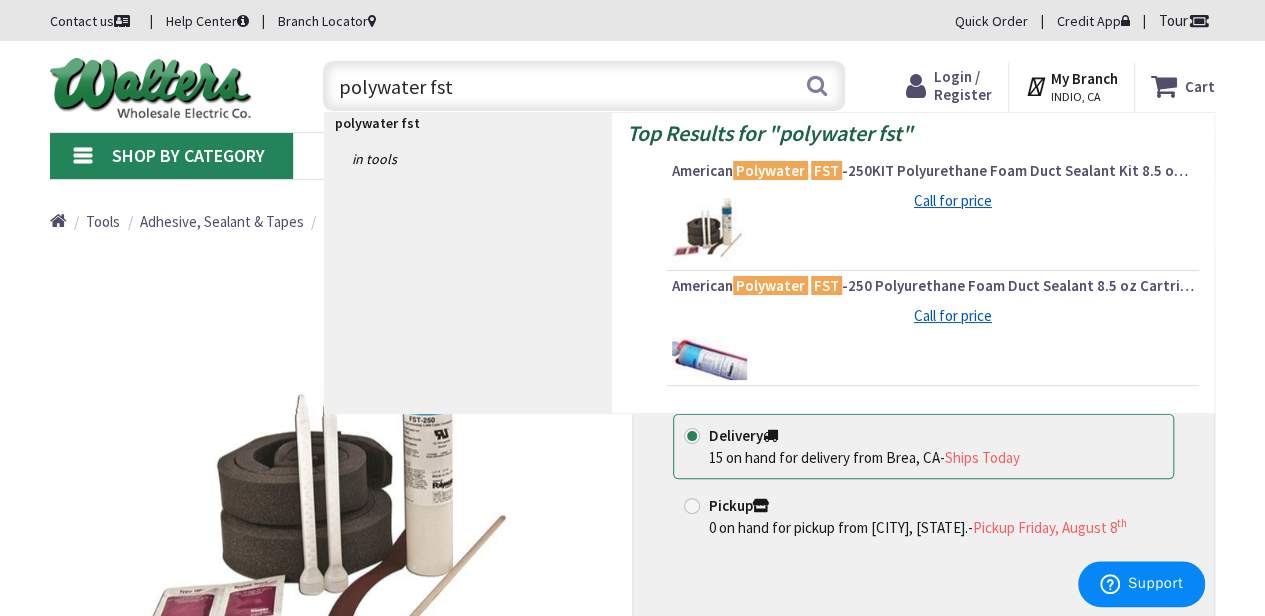 click on "American  Polywater   FST -250 Polyurethane Foam Duct Sealant 8.5 oz Cartridge Amber Resin Clear Curing Agent" at bounding box center (933, 286) 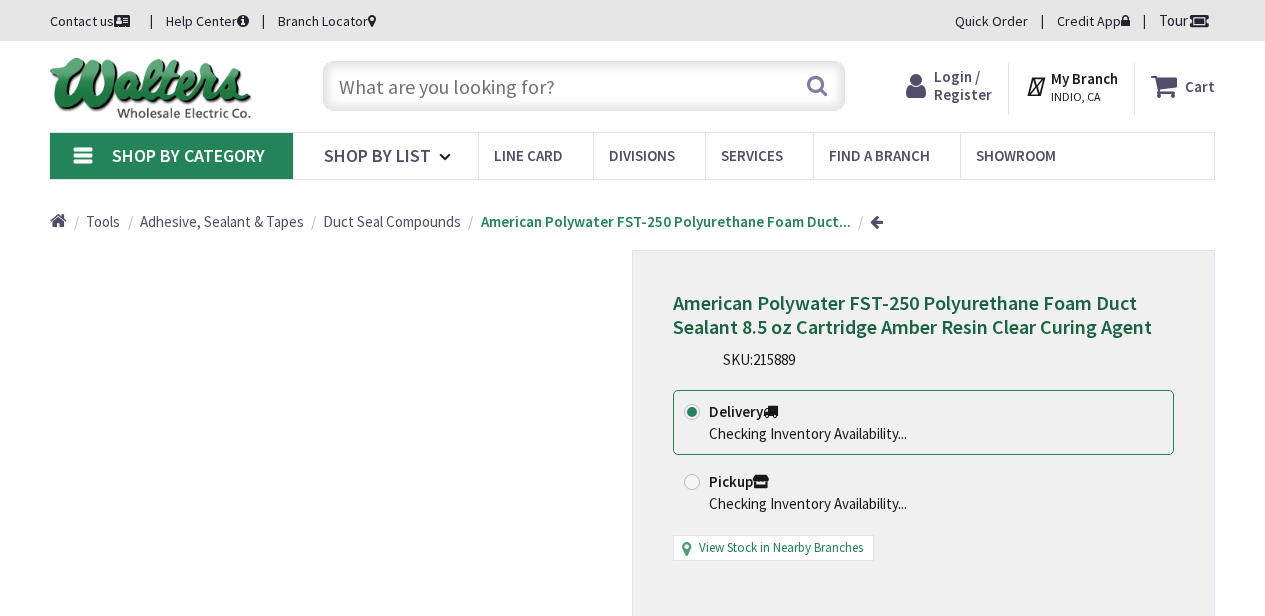 scroll, scrollTop: 0, scrollLeft: 0, axis: both 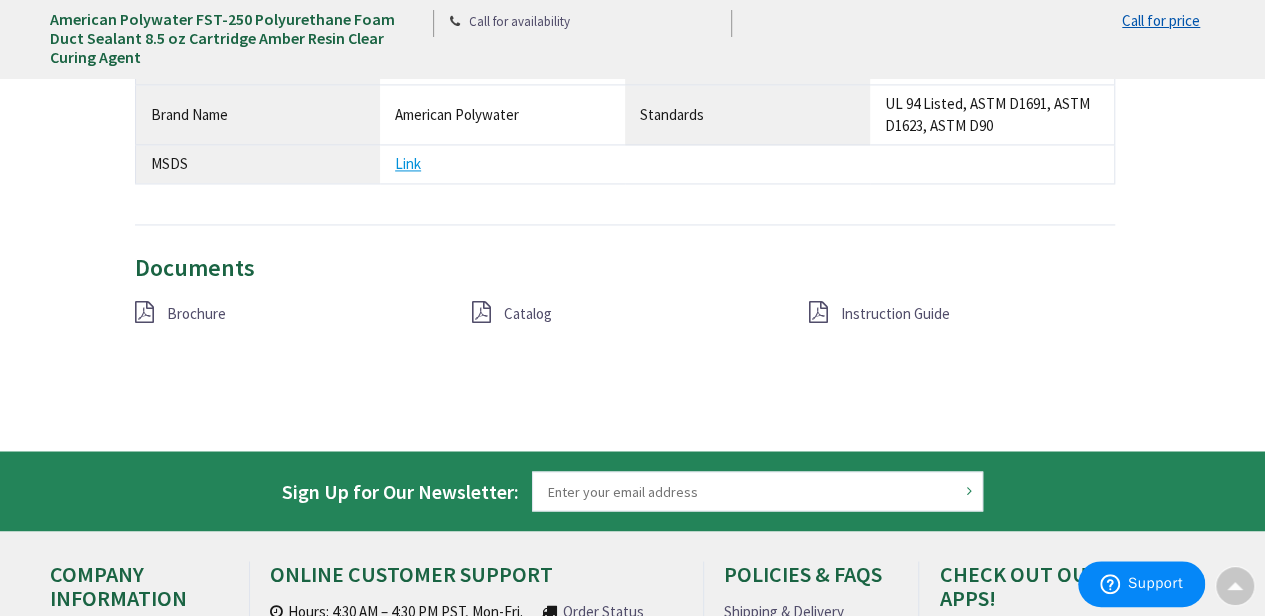 click on "Instruction Guide" at bounding box center [894, 313] 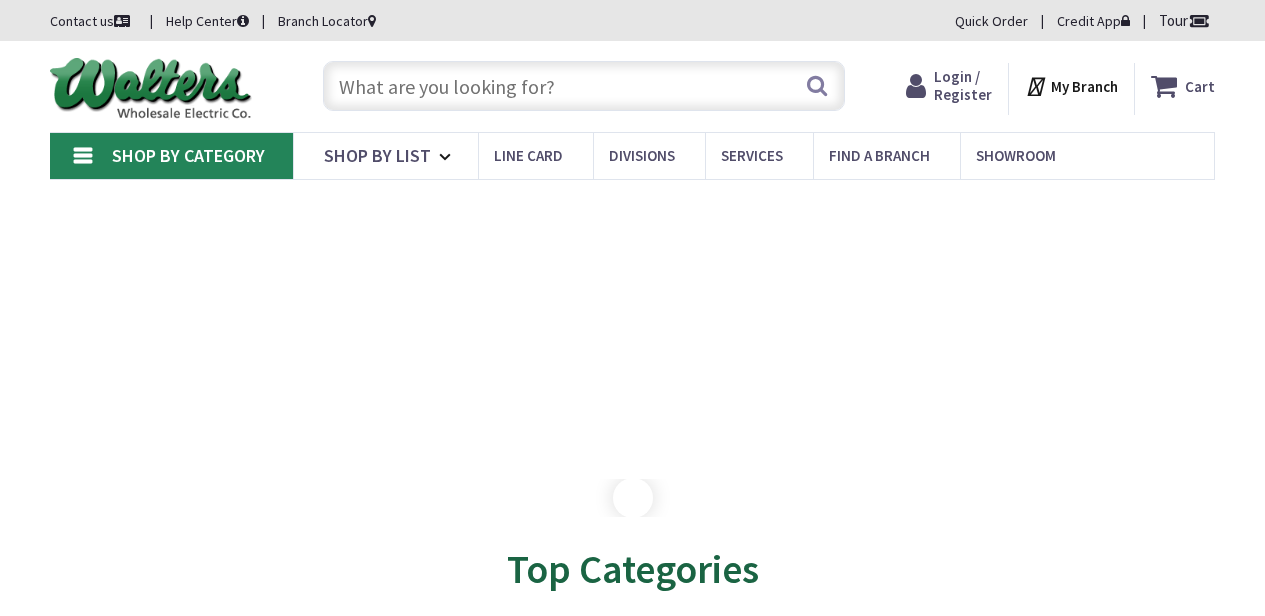 scroll, scrollTop: 0, scrollLeft: 0, axis: both 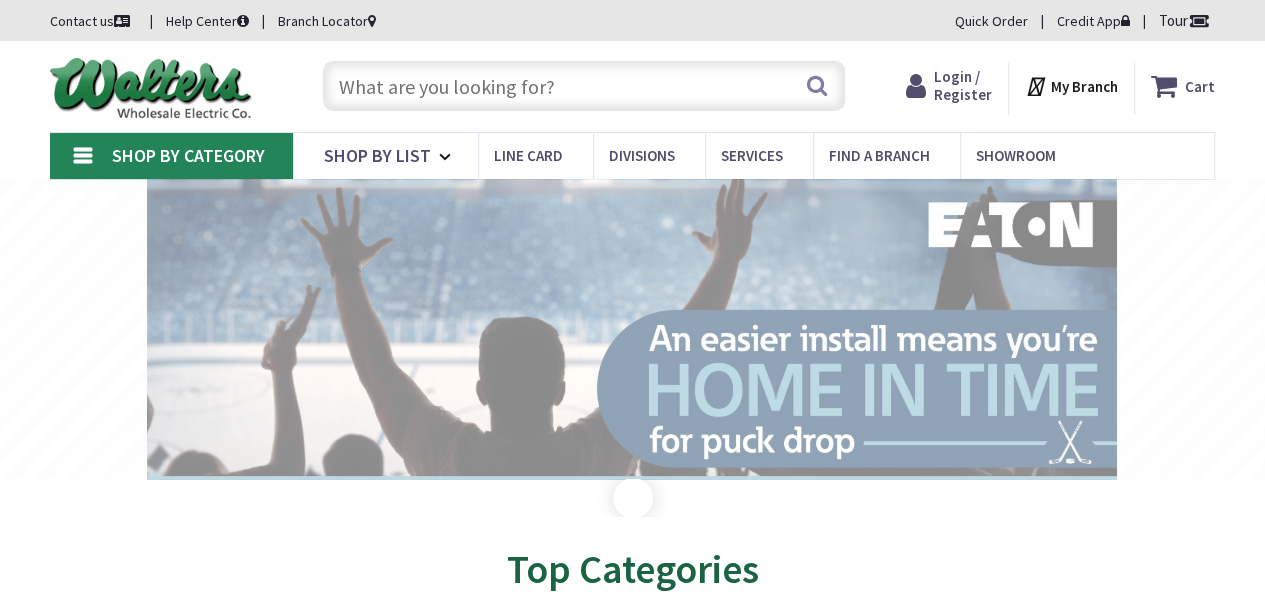 click at bounding box center [584, 86] 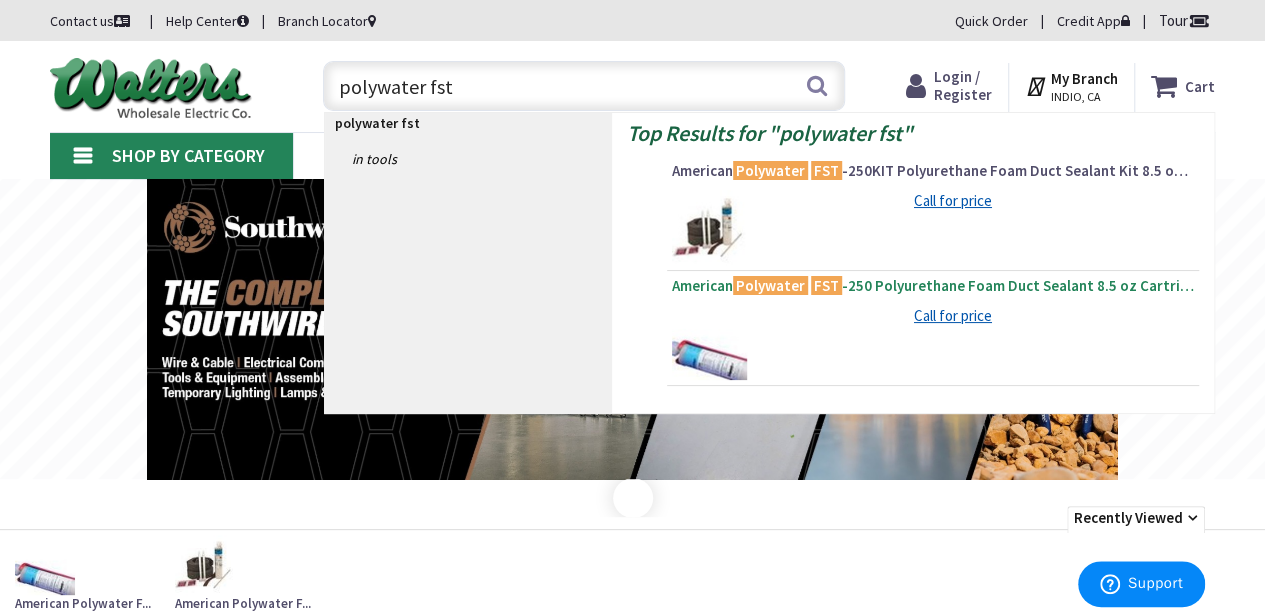 type on "polywater fst" 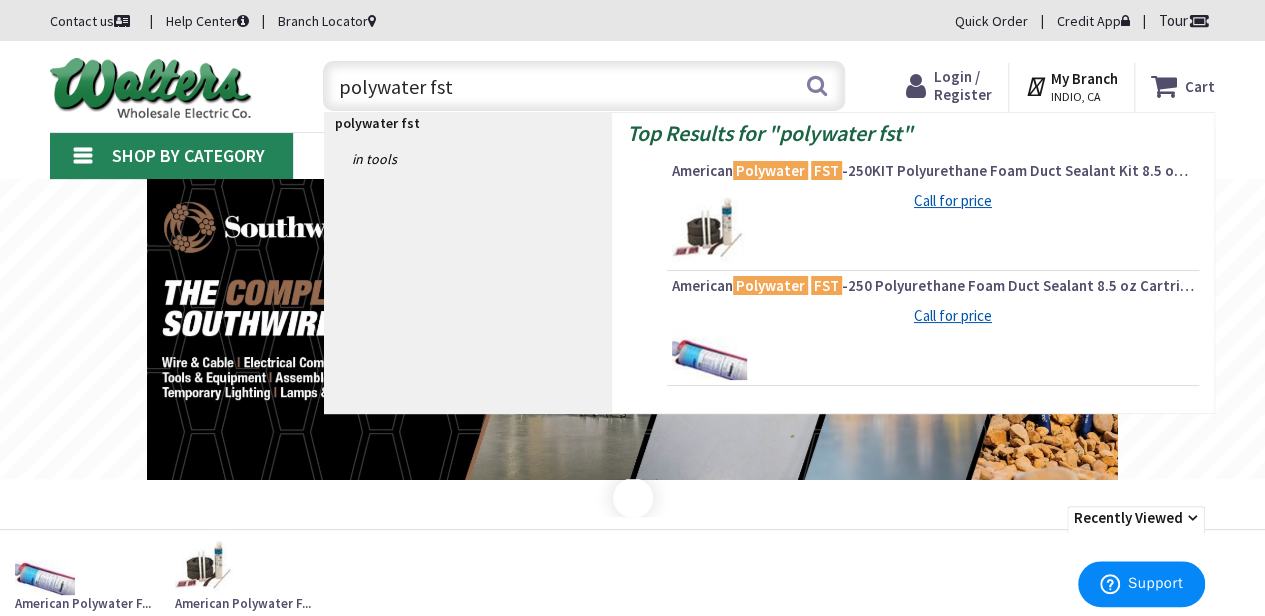 click on "American  Polywater   FST -250 Polyurethane Foam Duct Sealant 8.5 oz Cartridge Amber Resin Clear Curing Agent" at bounding box center (933, 286) 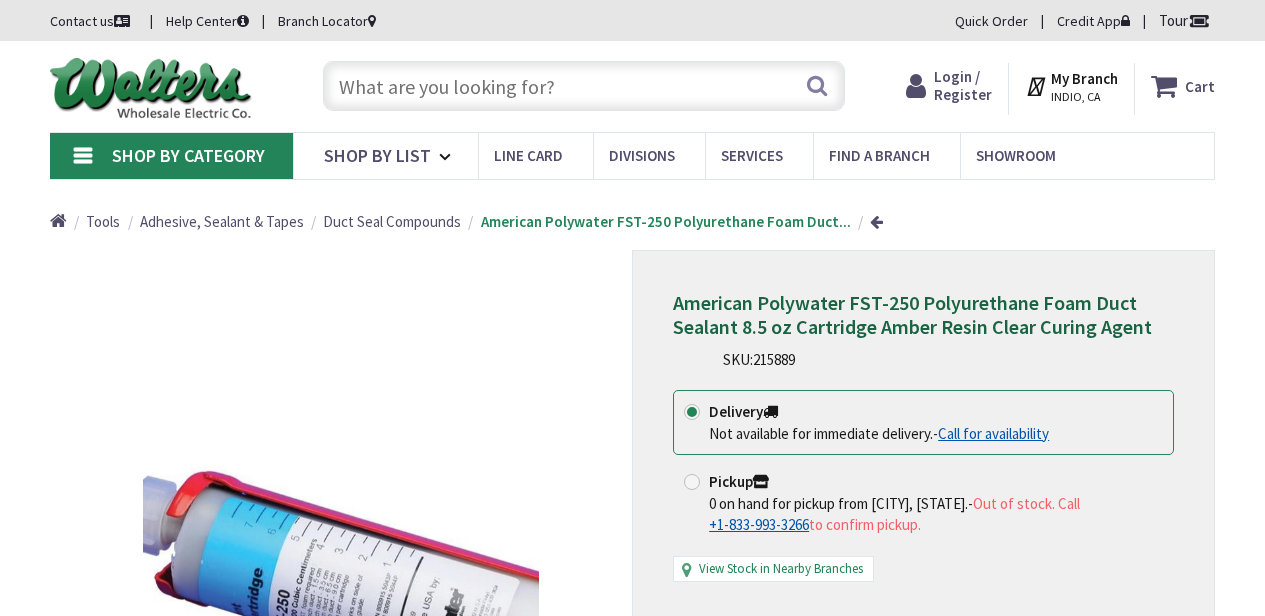 scroll, scrollTop: 0, scrollLeft: 0, axis: both 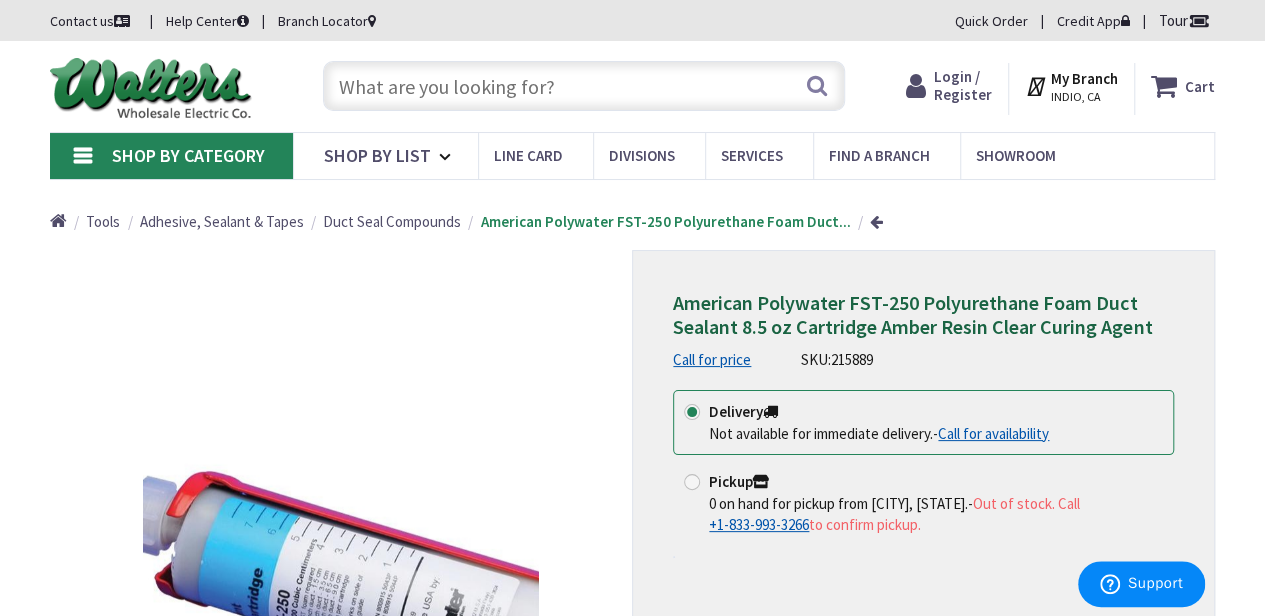 click at bounding box center (584, 86) 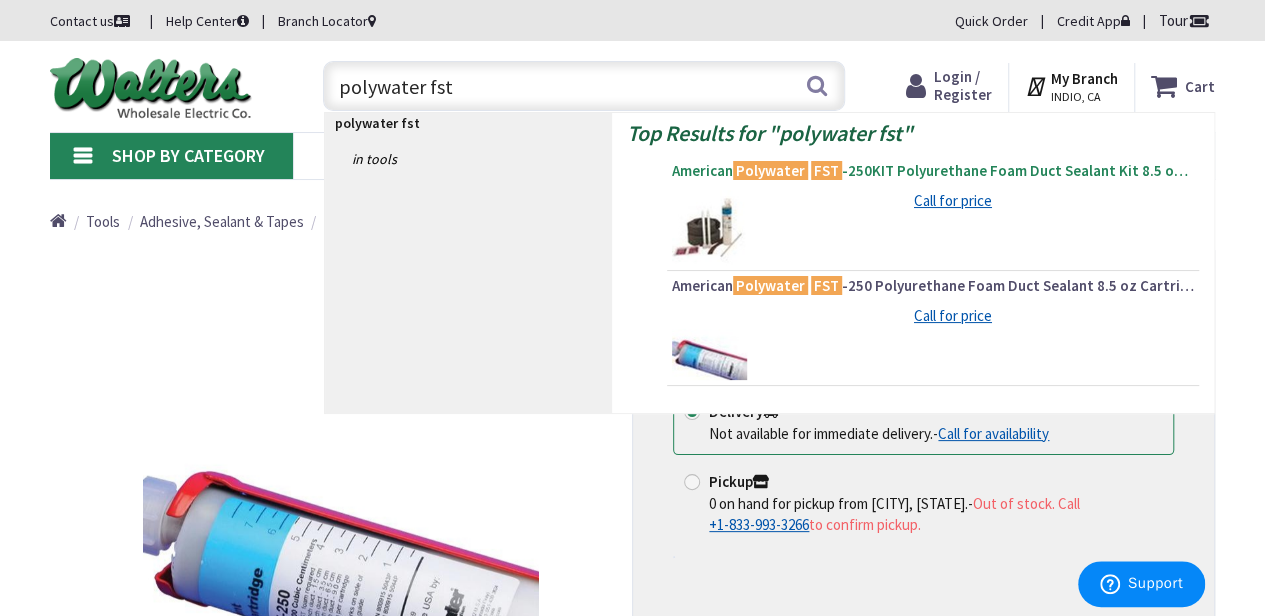 type on "polywater fst" 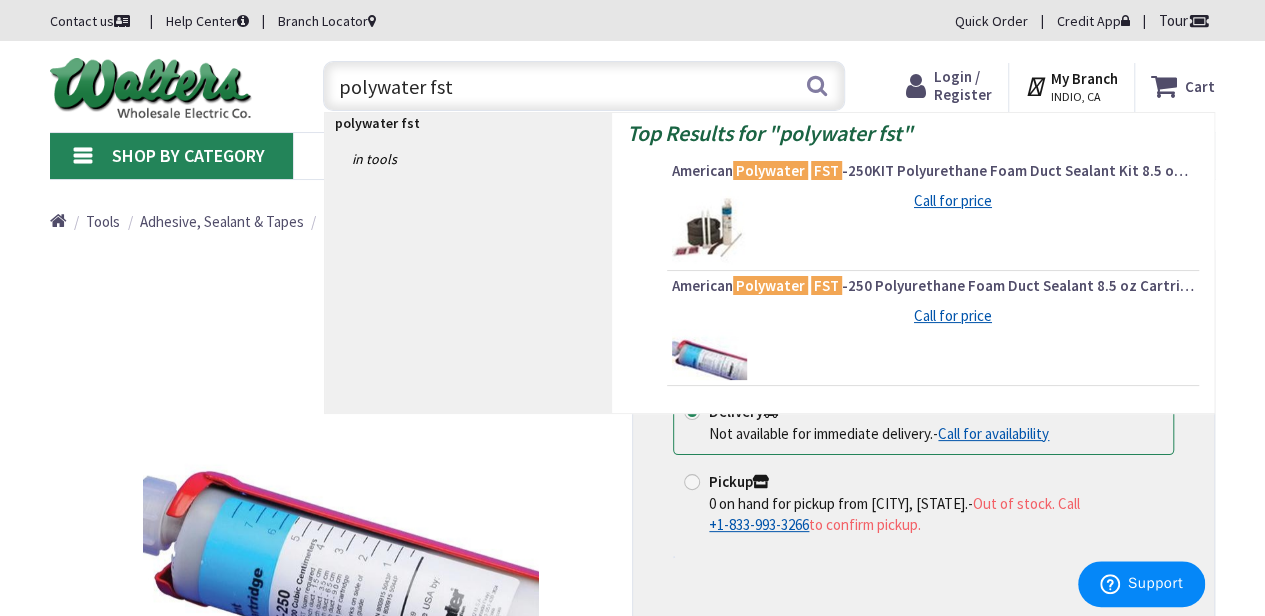 click on "American  Polywater   FST -250KIT Polyurethane Foam Duct Sealant Kit 8.5 oz Cartridge Amber Resin Clear Curing Agent" at bounding box center [933, 171] 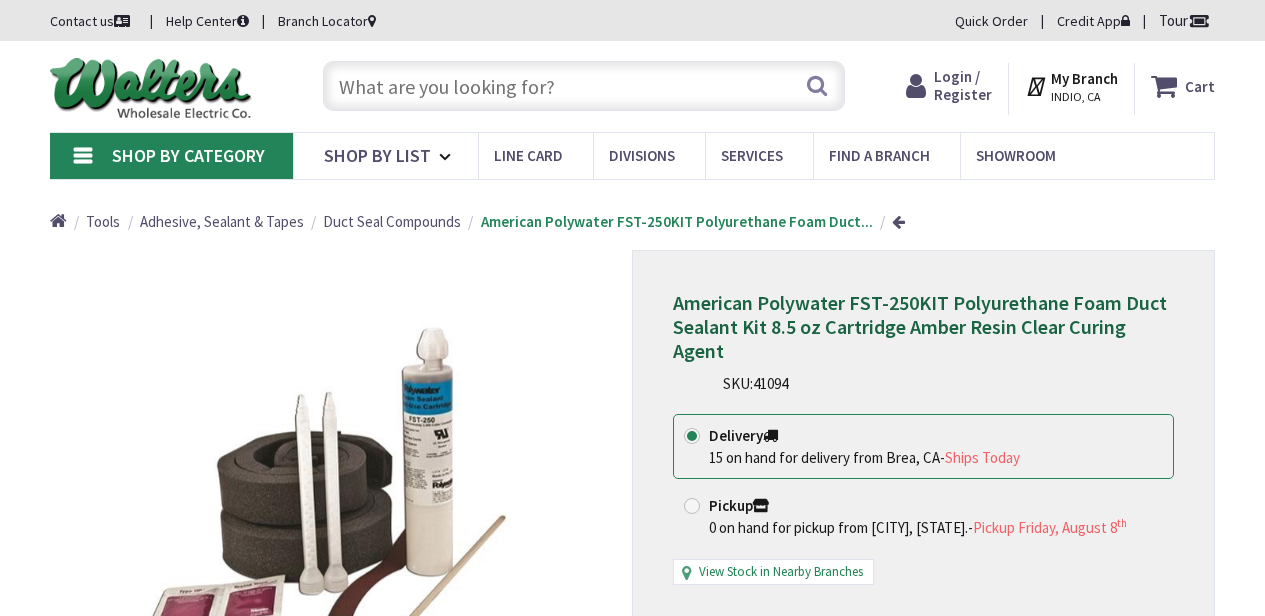 scroll, scrollTop: 0, scrollLeft: 0, axis: both 